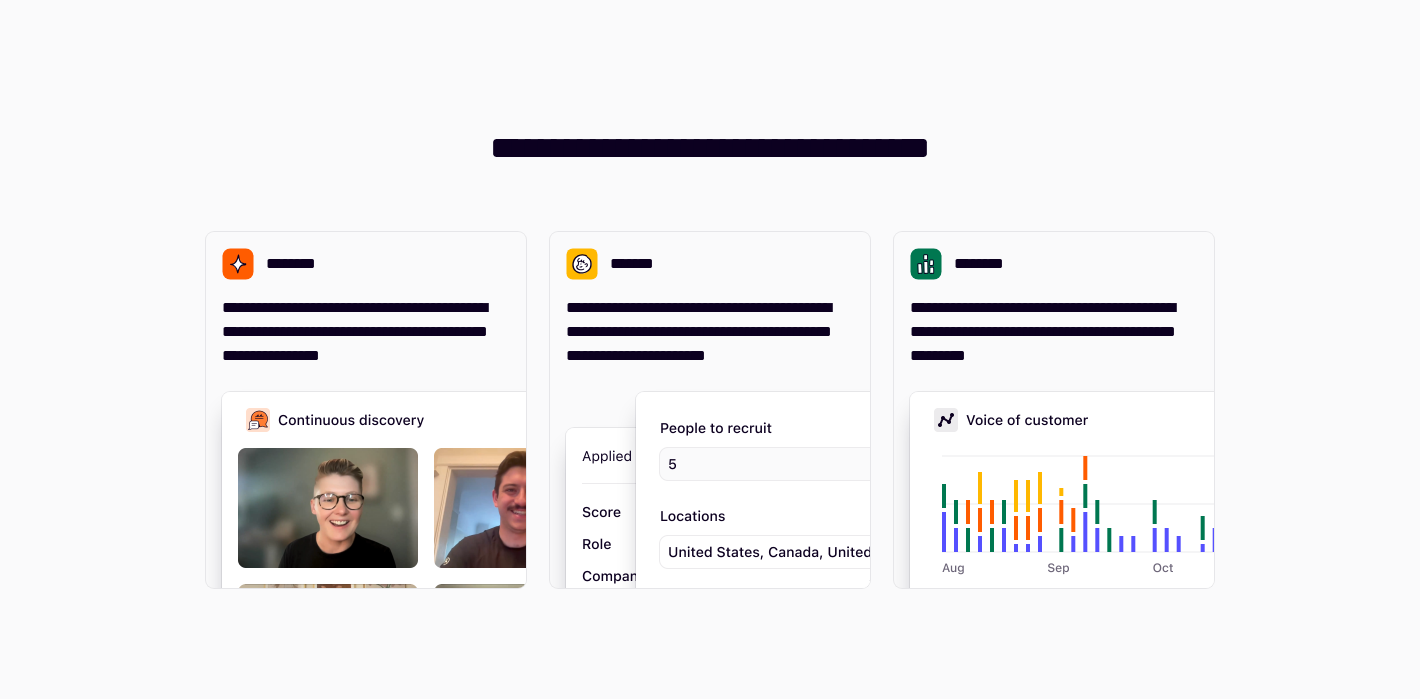 scroll, scrollTop: 0, scrollLeft: 0, axis: both 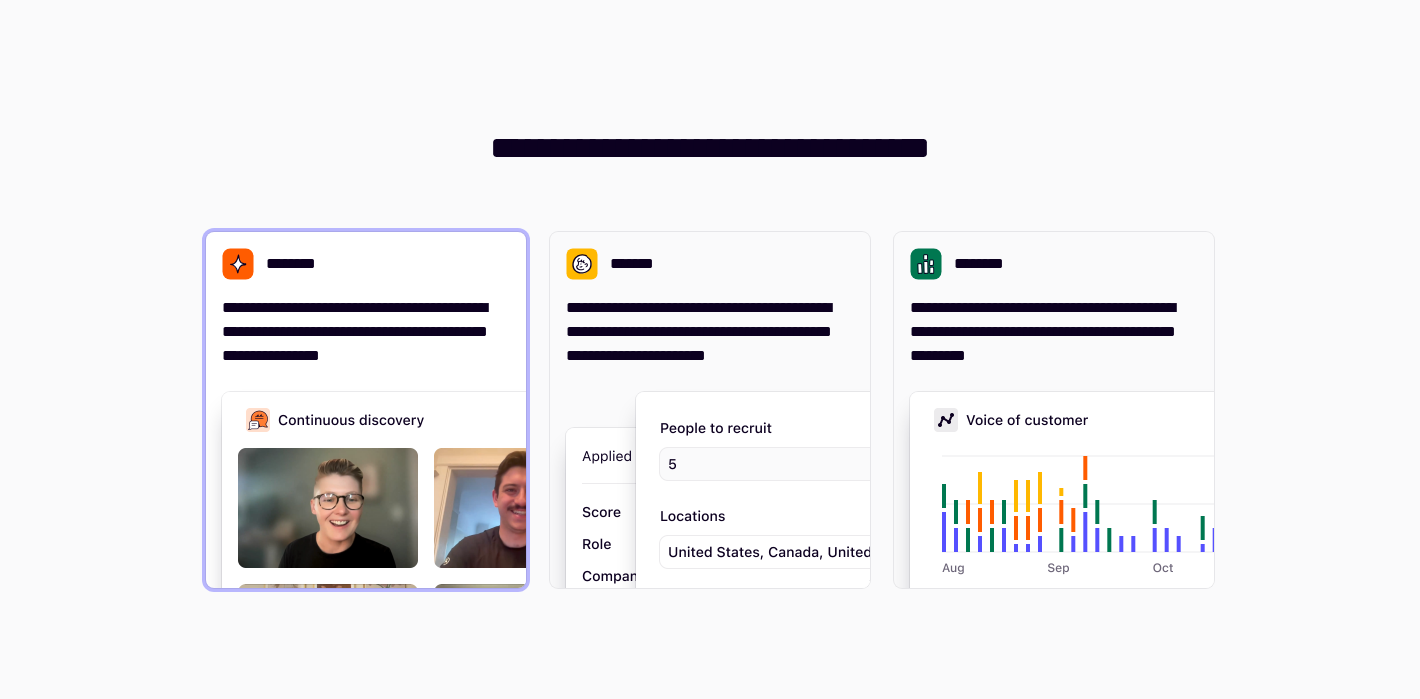 click on "**********" at bounding box center (366, 332) 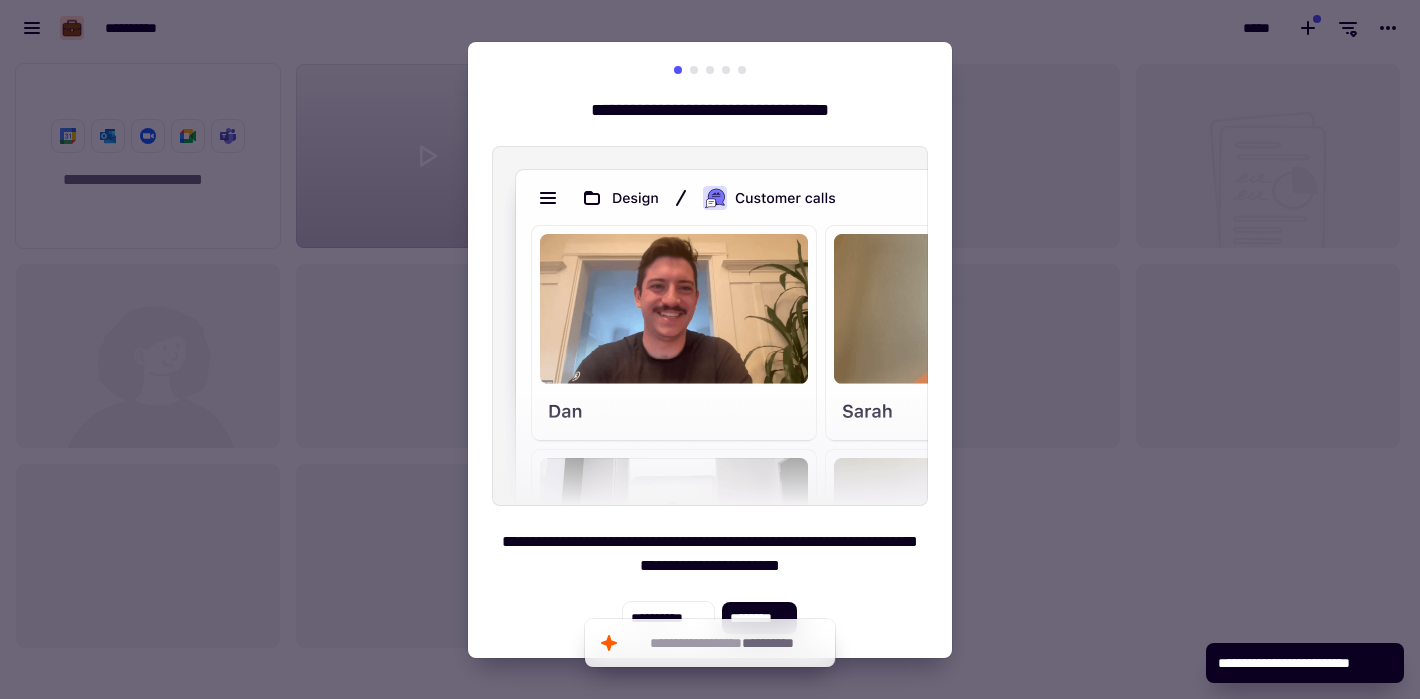 scroll, scrollTop: 1, scrollLeft: 1, axis: both 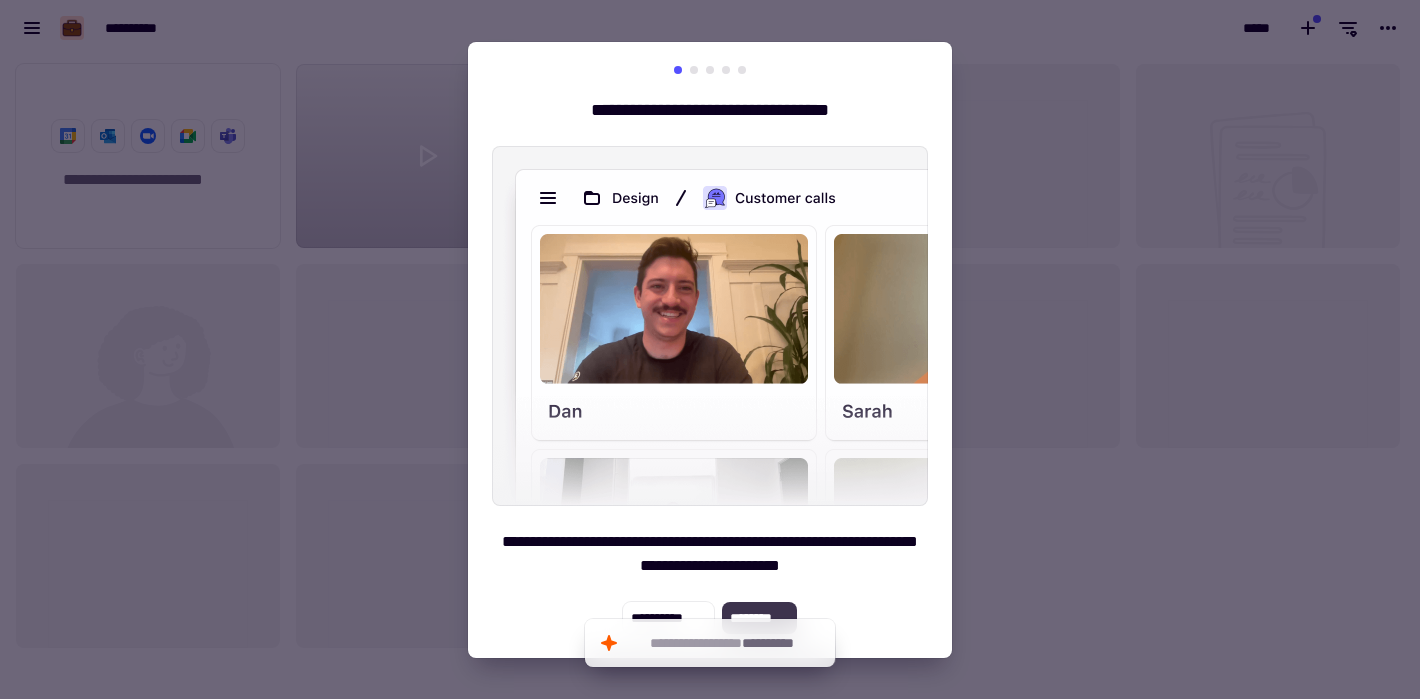 click on "********" 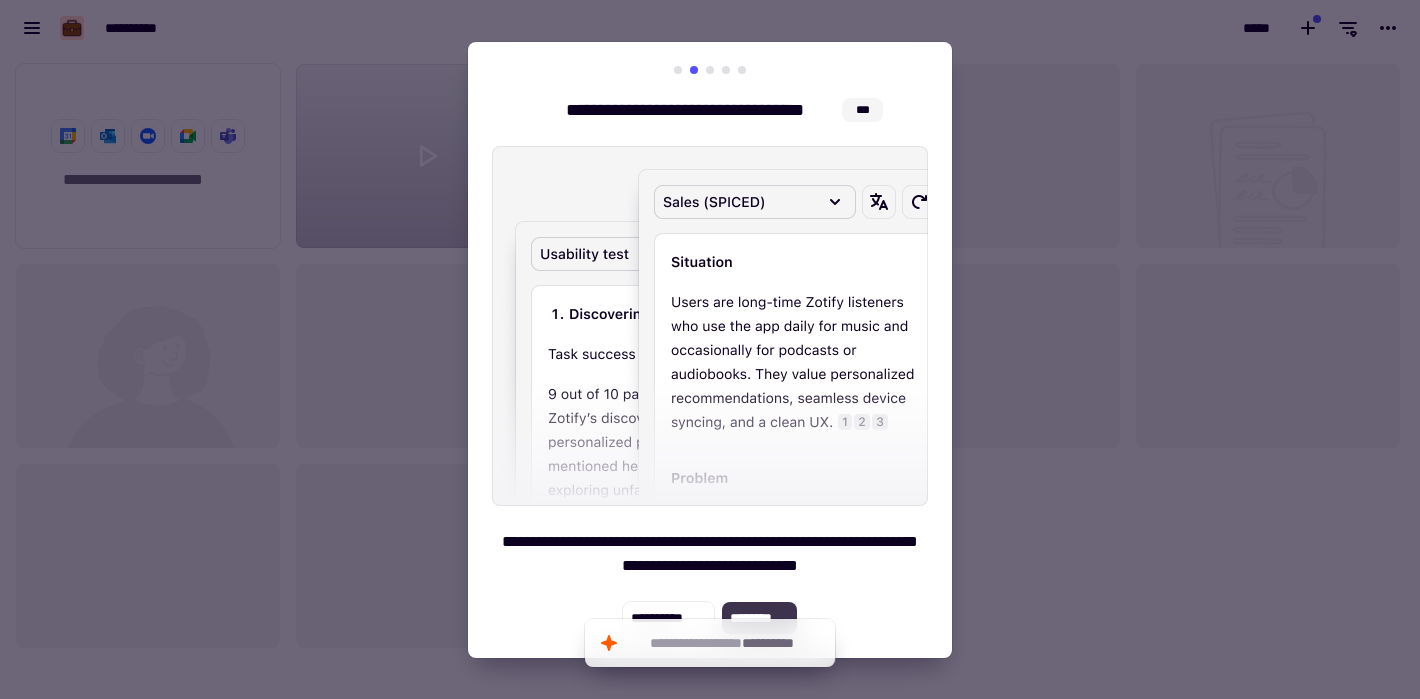 click on "********" 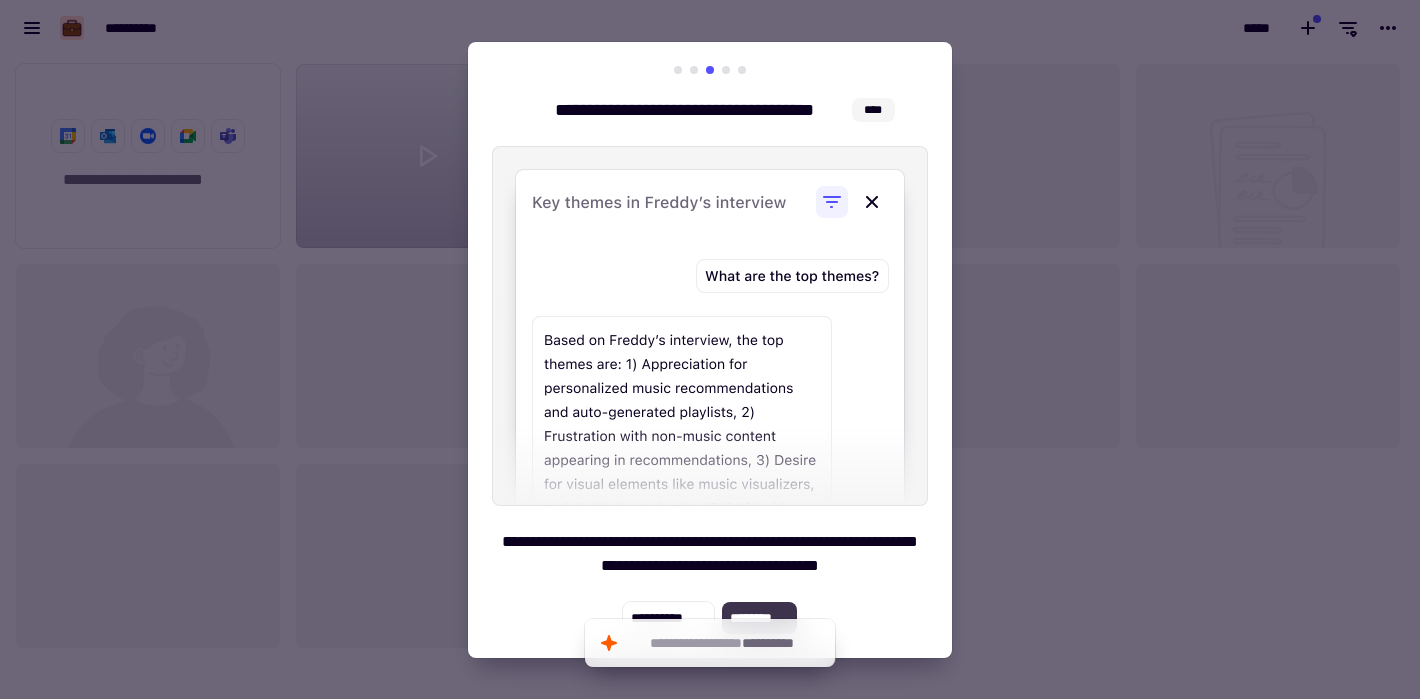 click on "********" 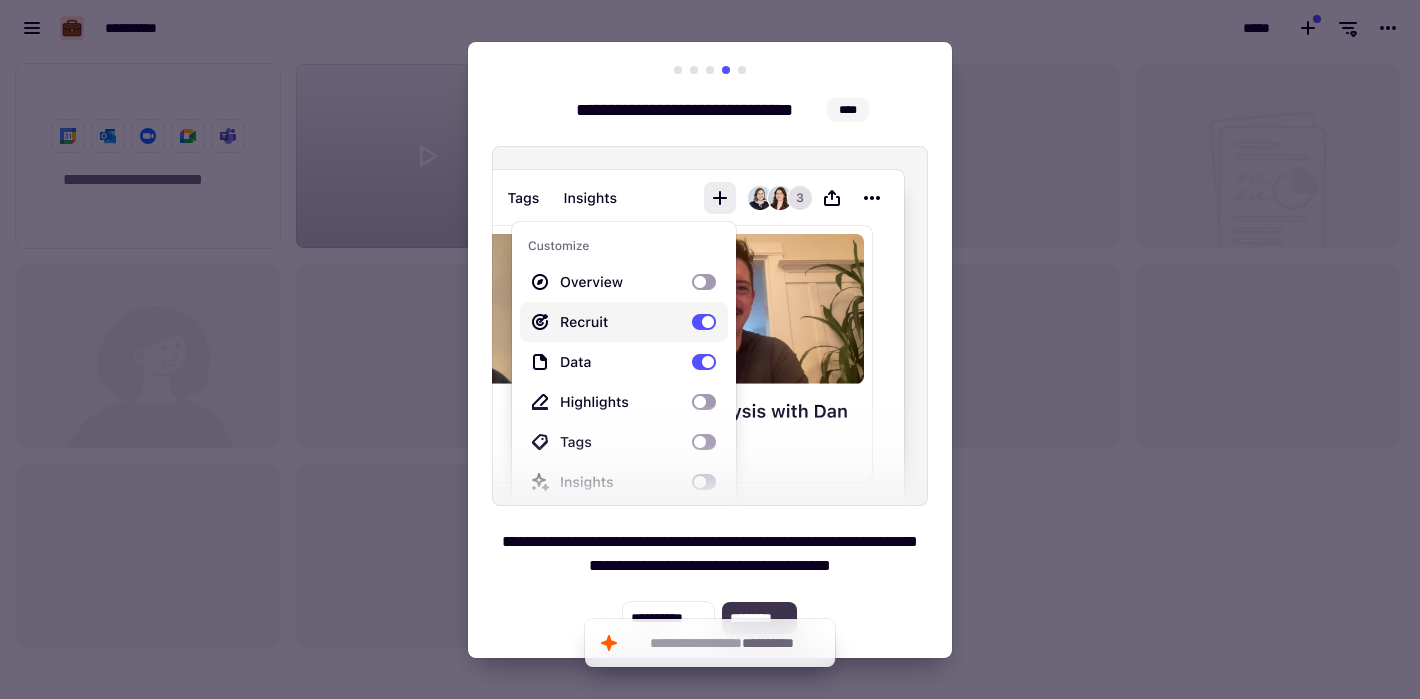 click on "********" 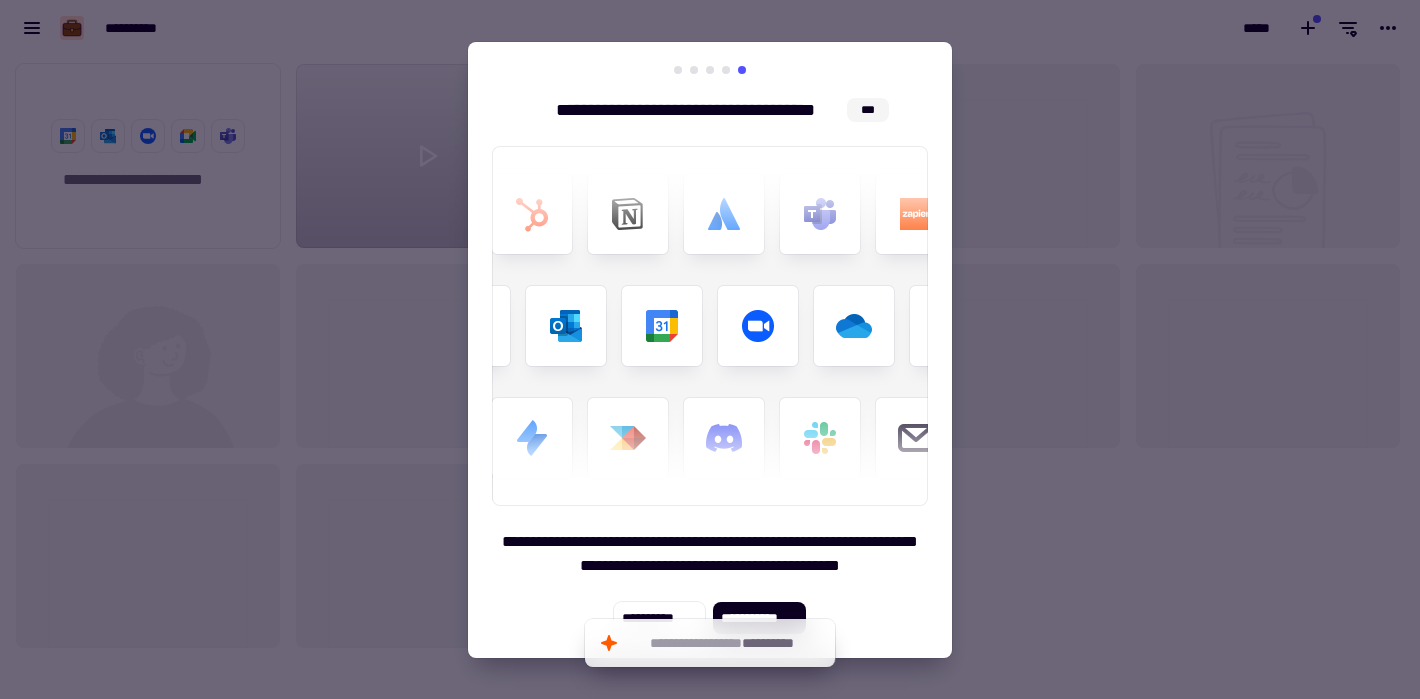 click at bounding box center [710, 326] 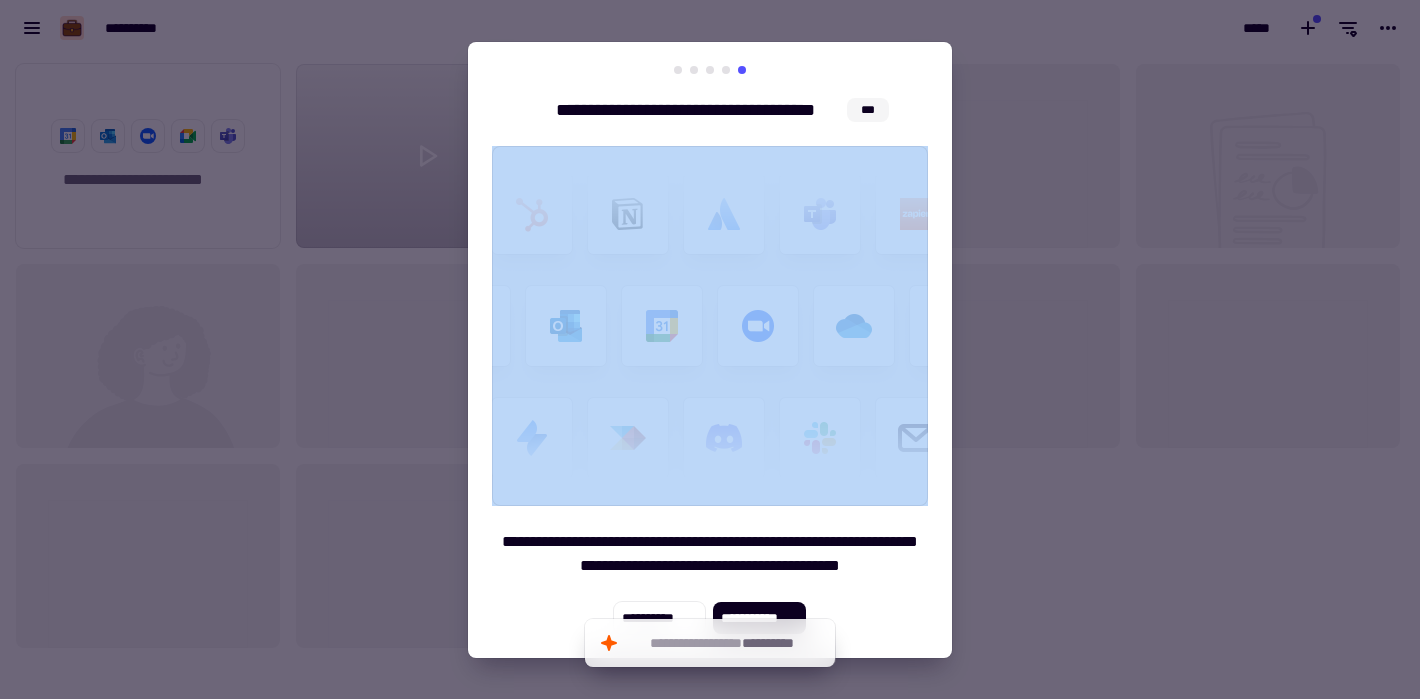 click at bounding box center [710, 326] 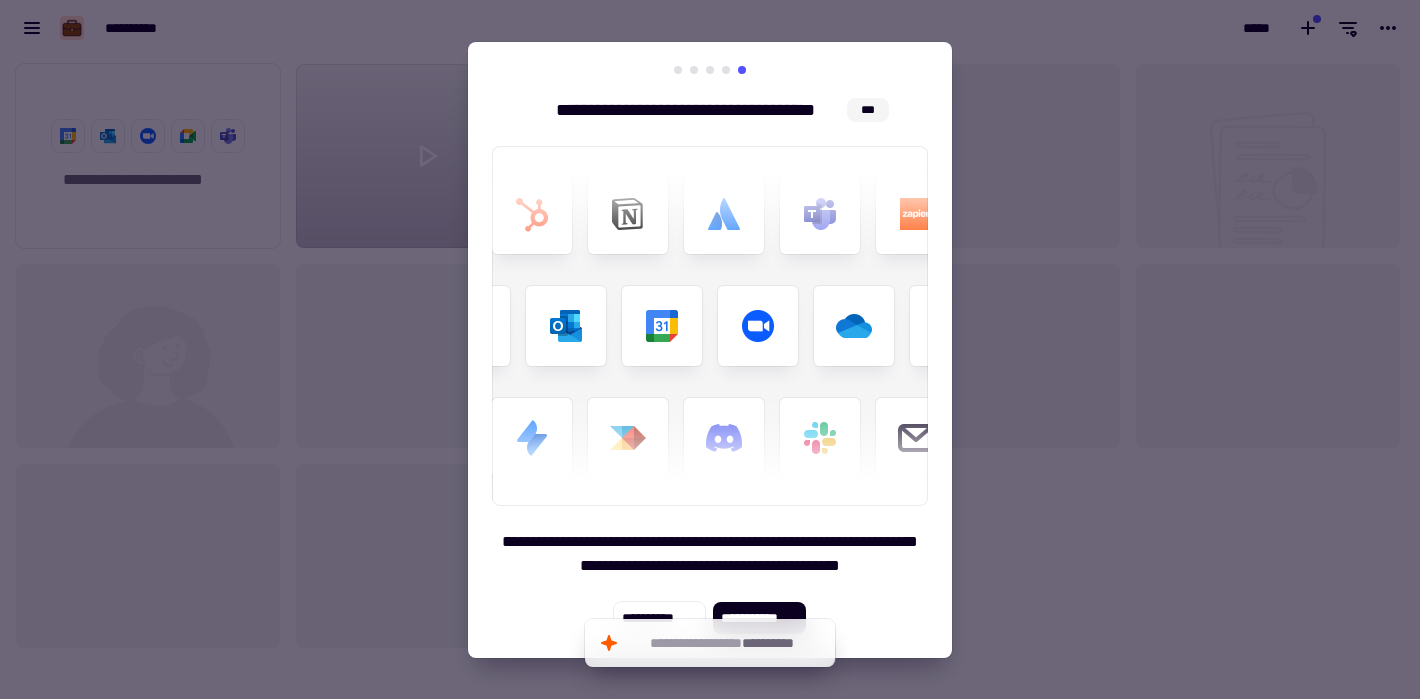 click on "***" at bounding box center [868, 110] 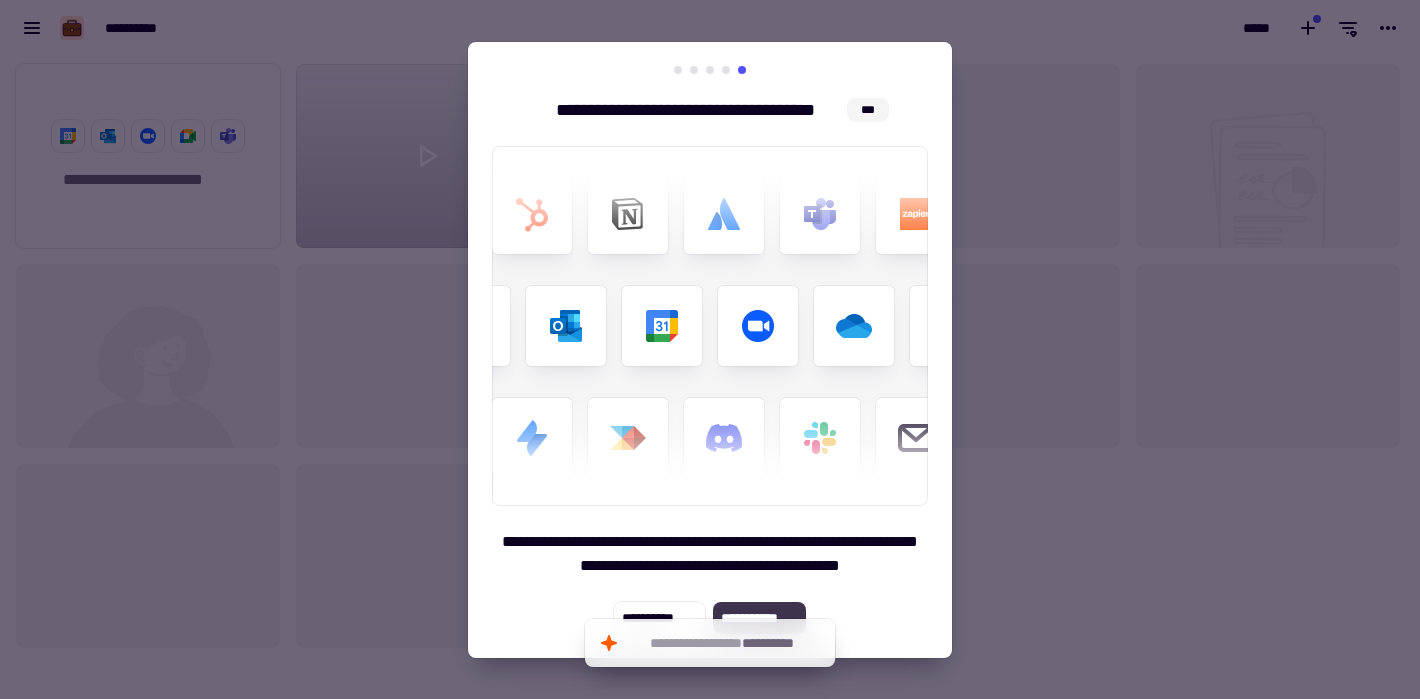 click on "**********" 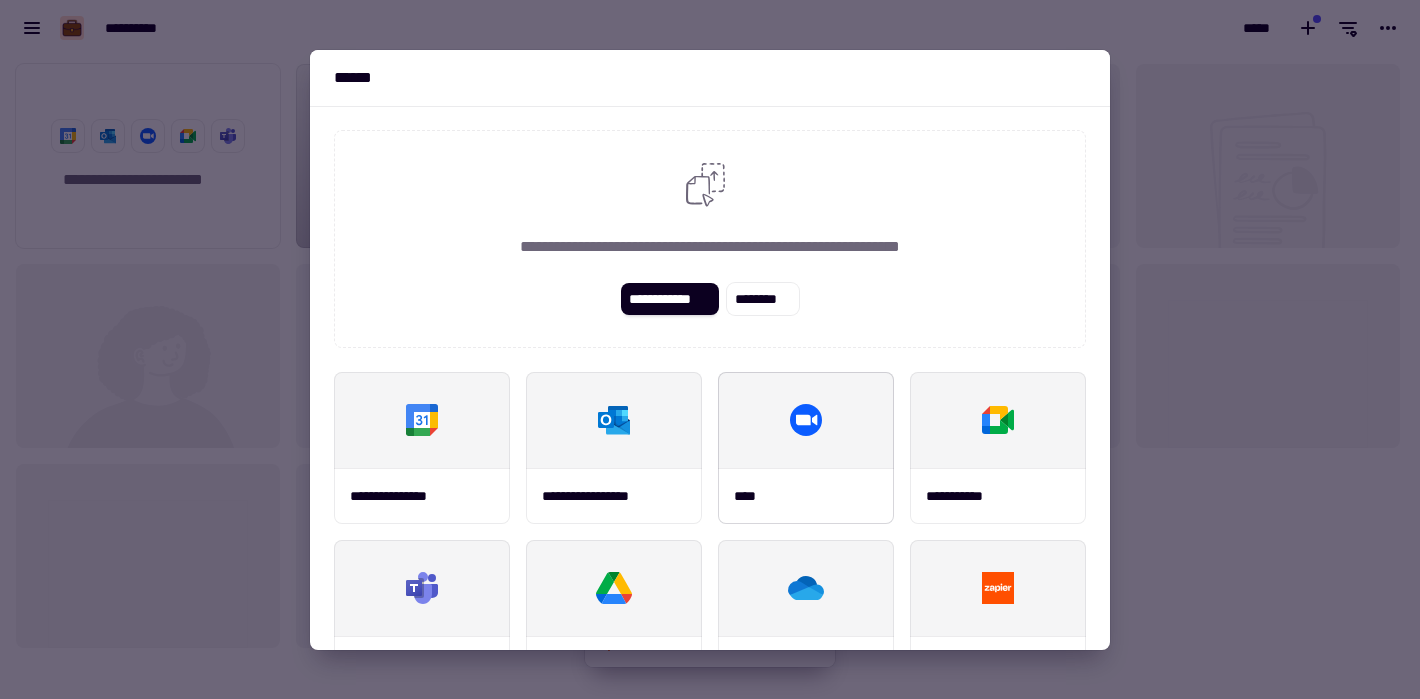 scroll, scrollTop: 234, scrollLeft: 0, axis: vertical 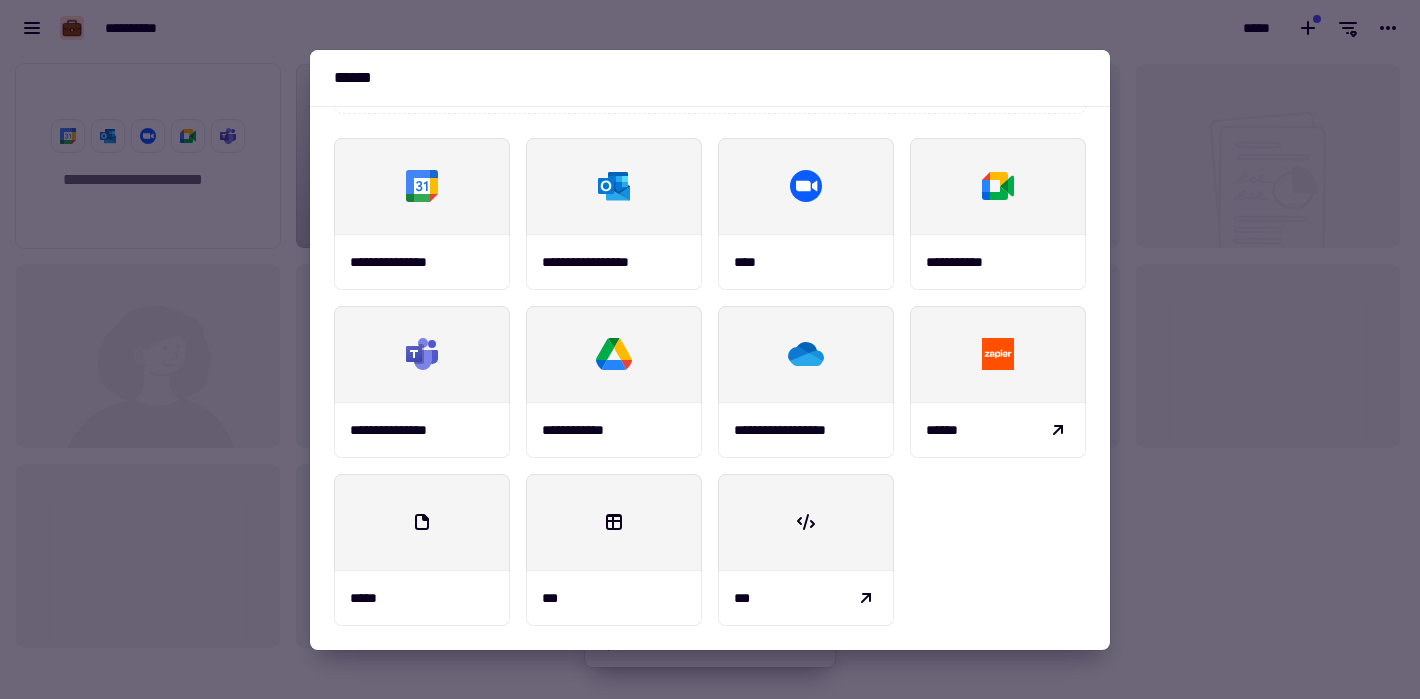 click at bounding box center [710, 349] 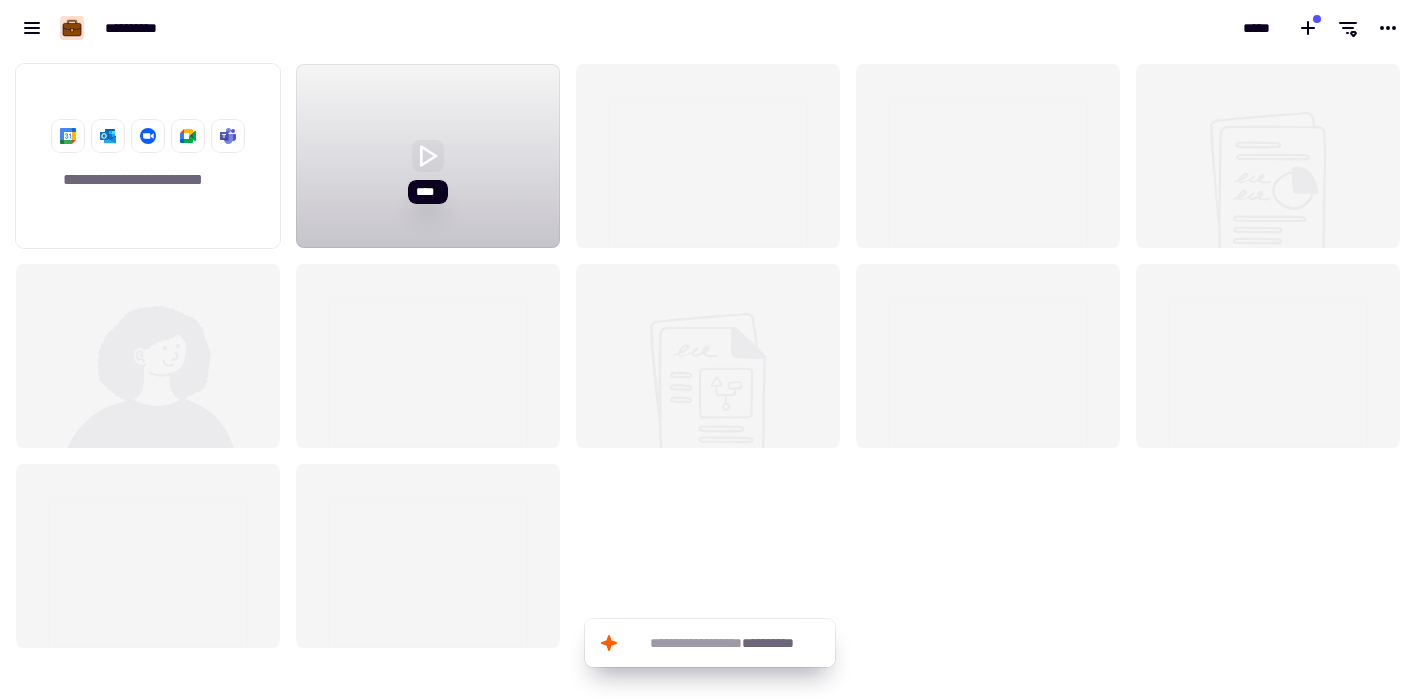 click 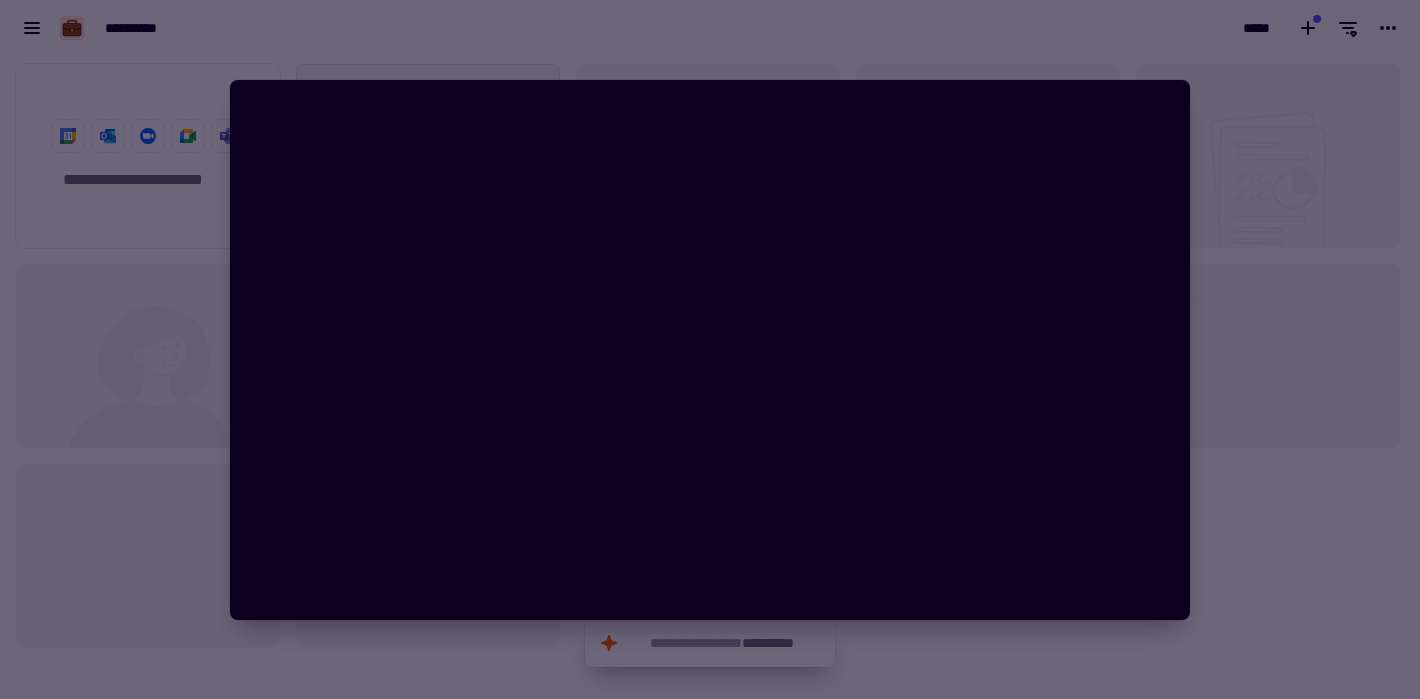 click at bounding box center (710, 349) 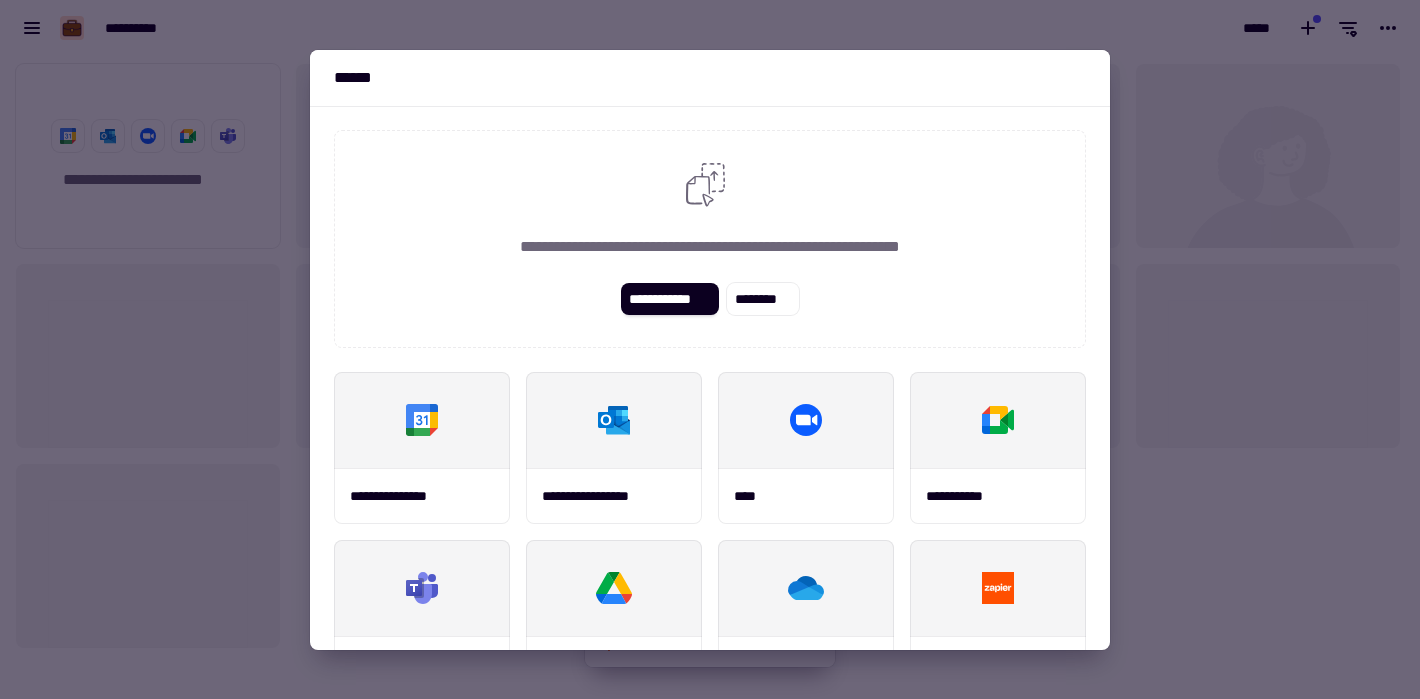 click at bounding box center [710, 349] 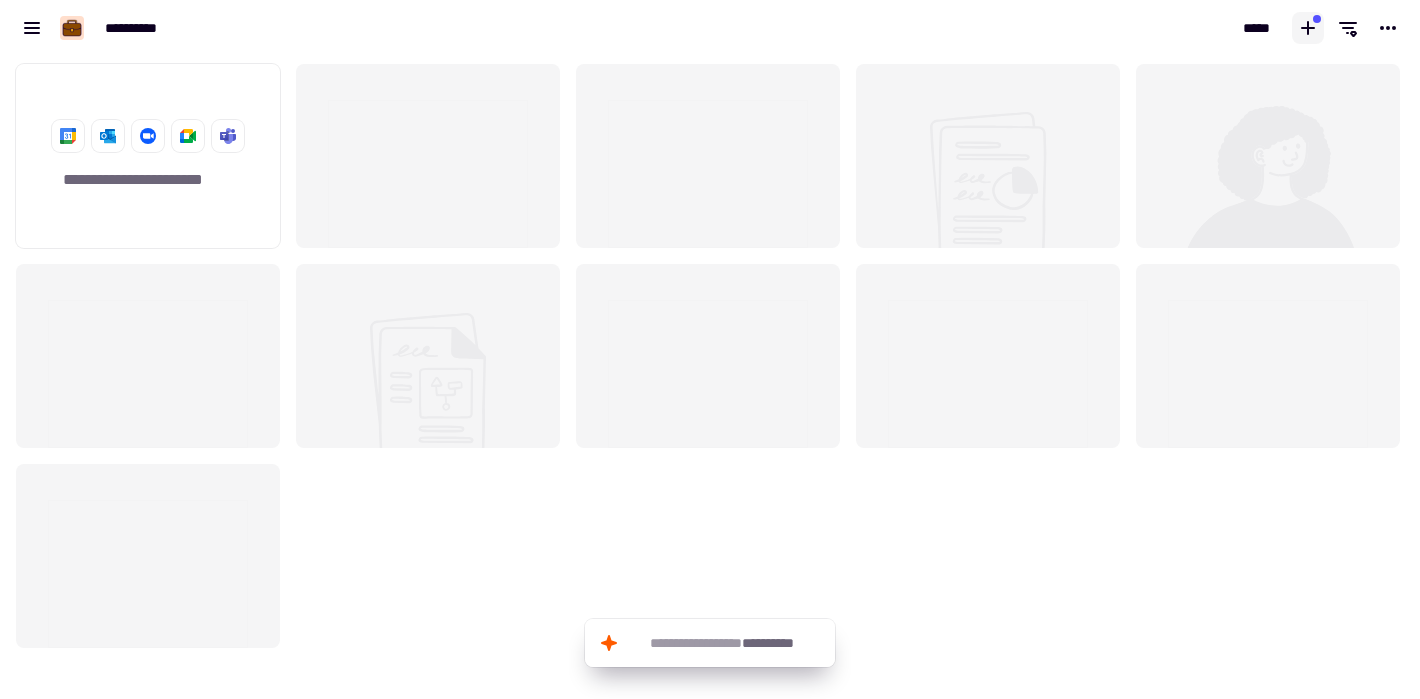 click 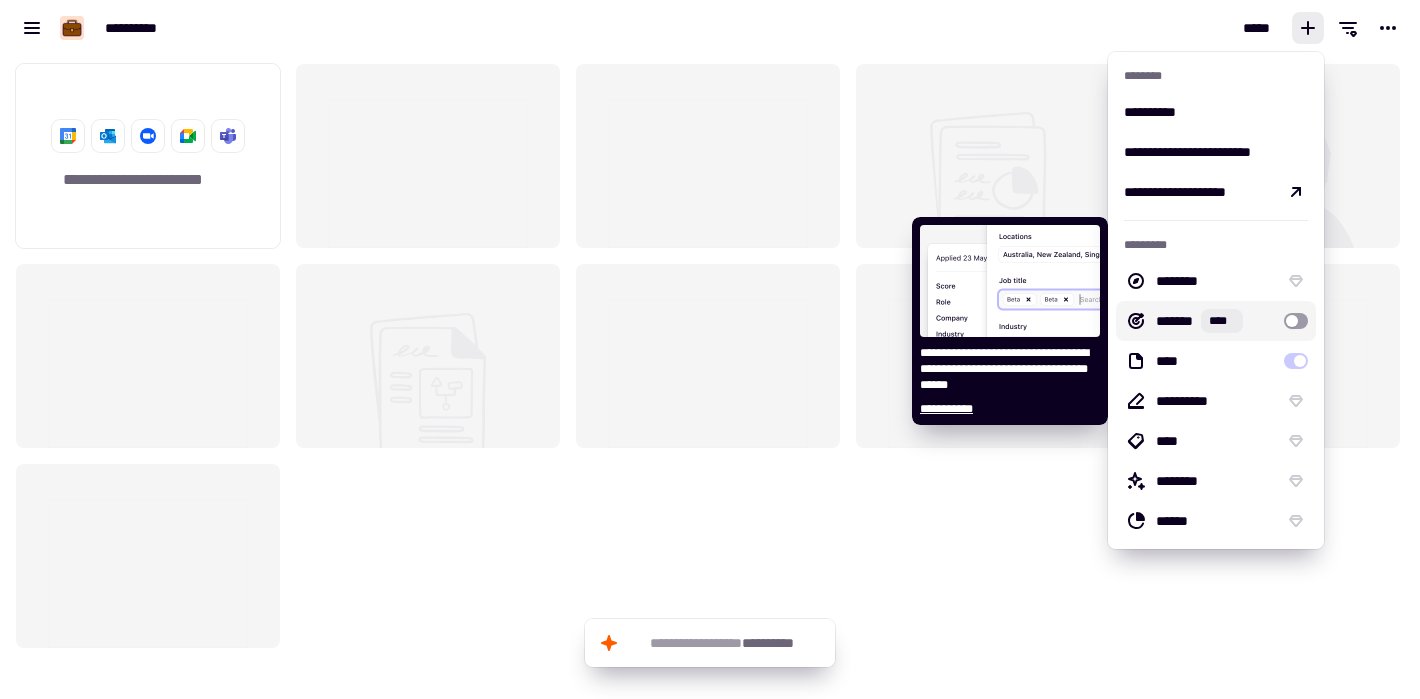 click at bounding box center (1296, 321) 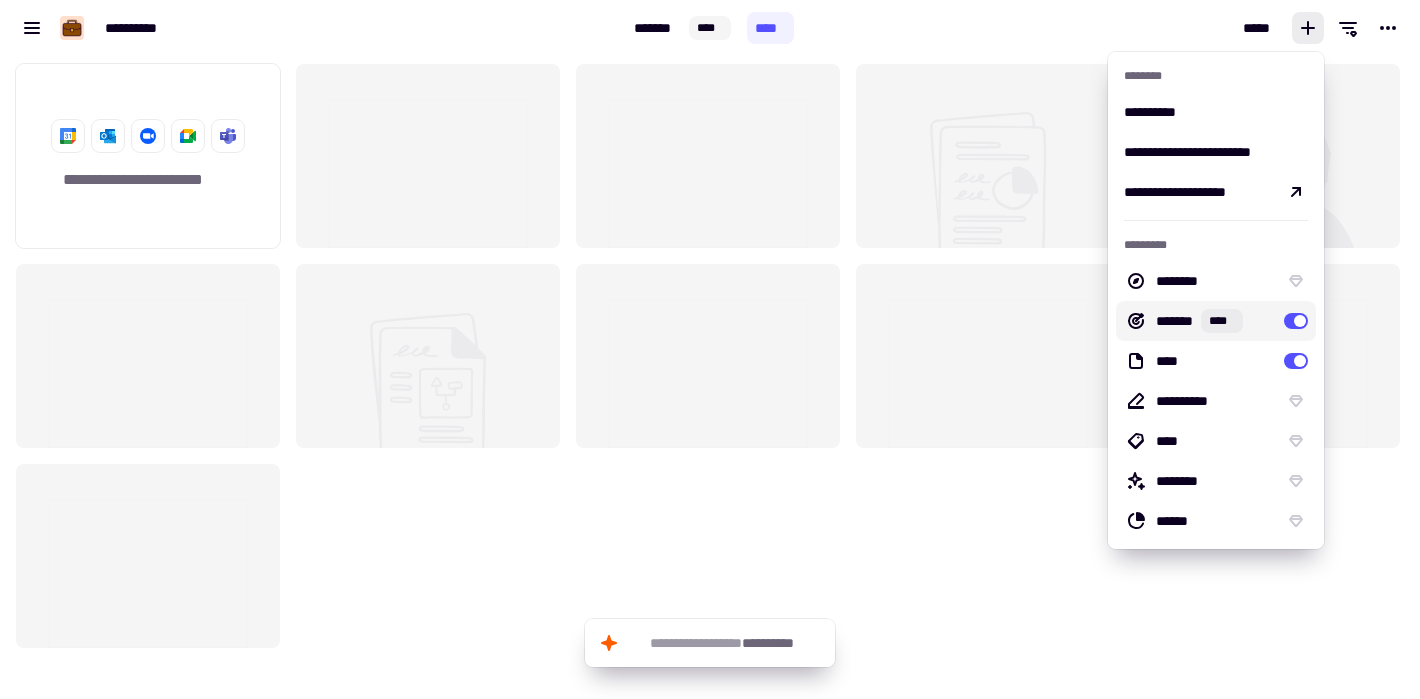 click at bounding box center [1296, 321] 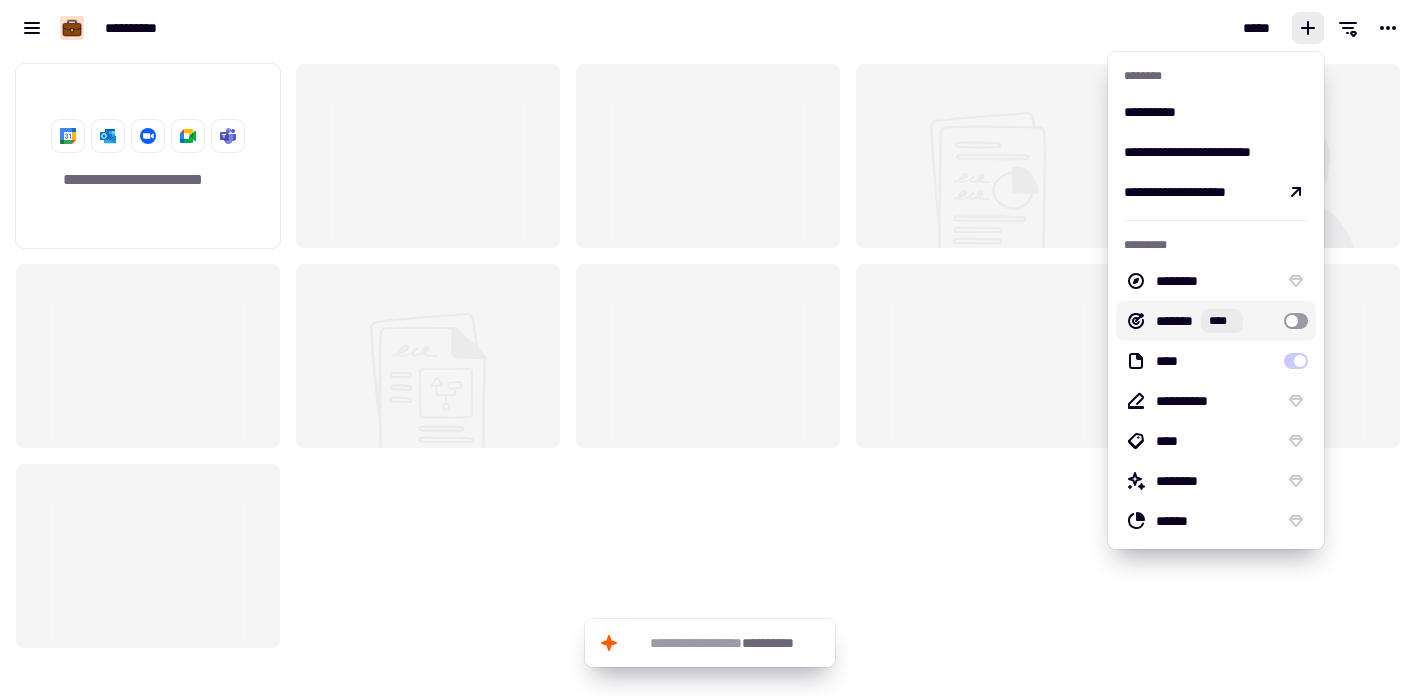 click at bounding box center (1296, 321) 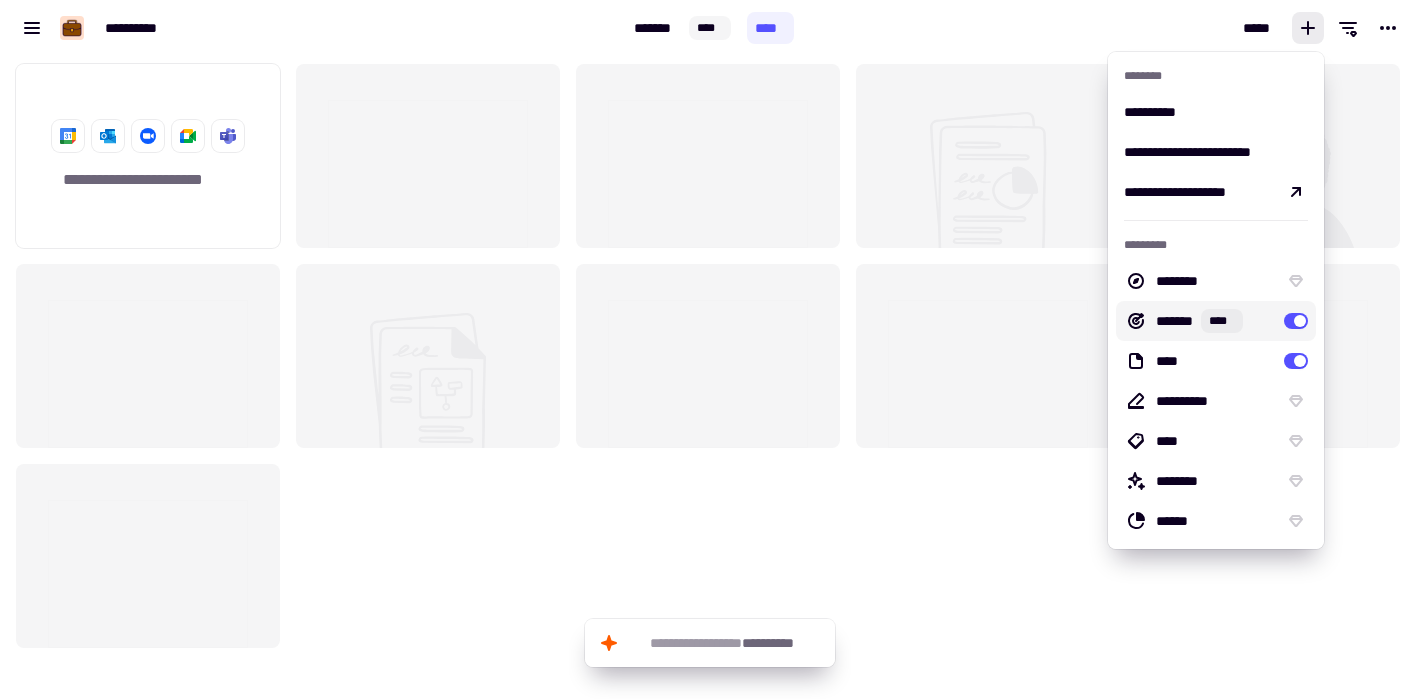 click at bounding box center [1296, 321] 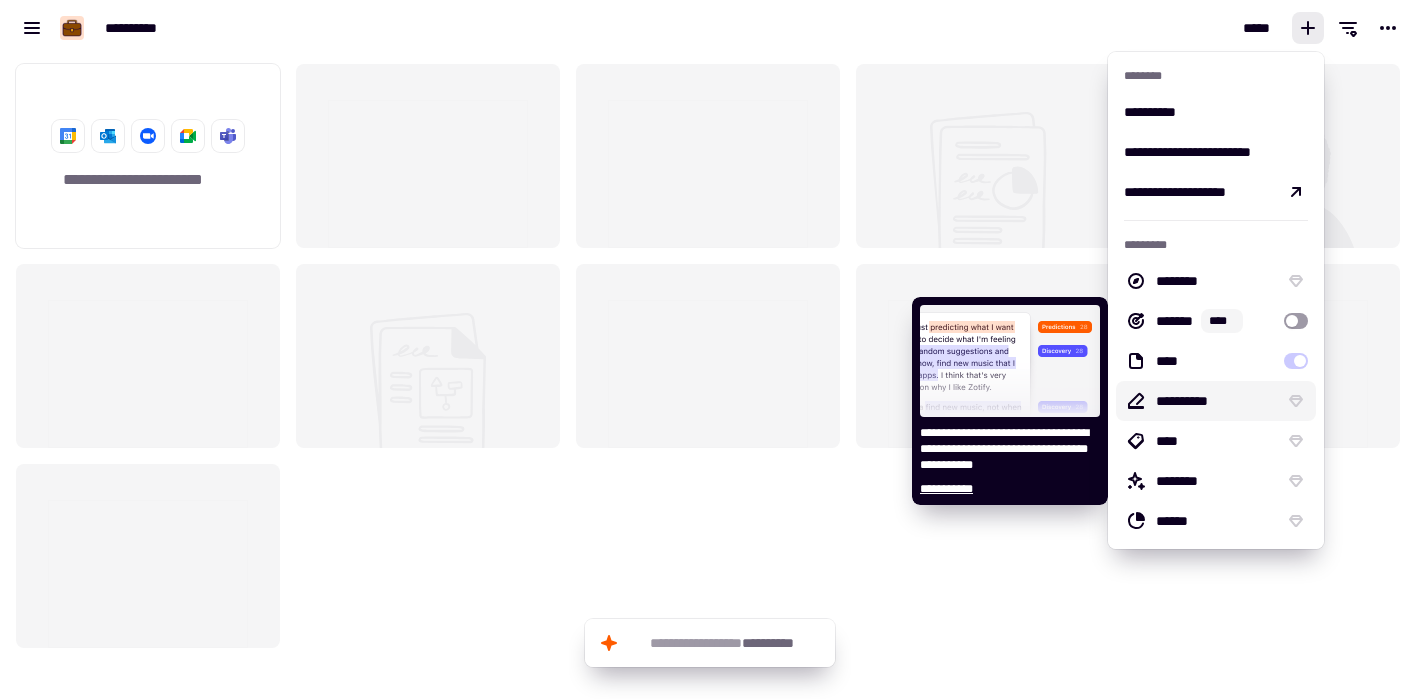 click 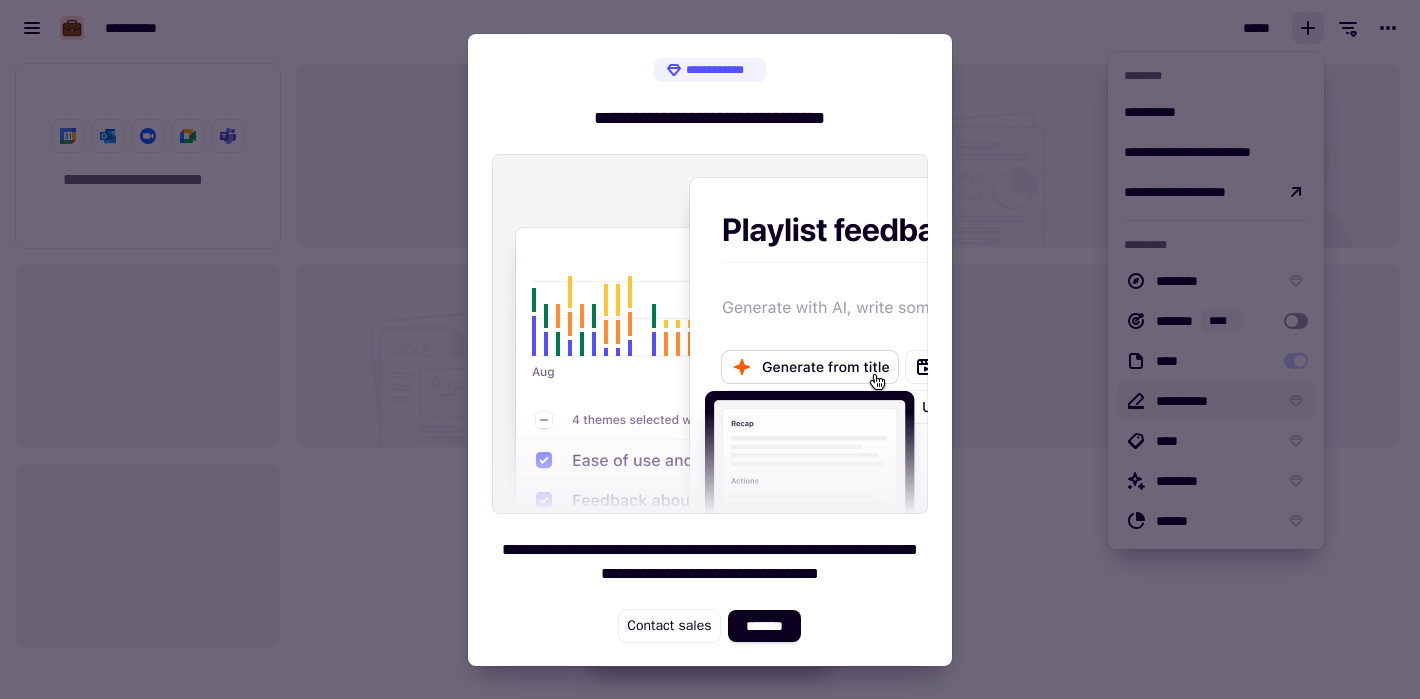 click at bounding box center [710, 349] 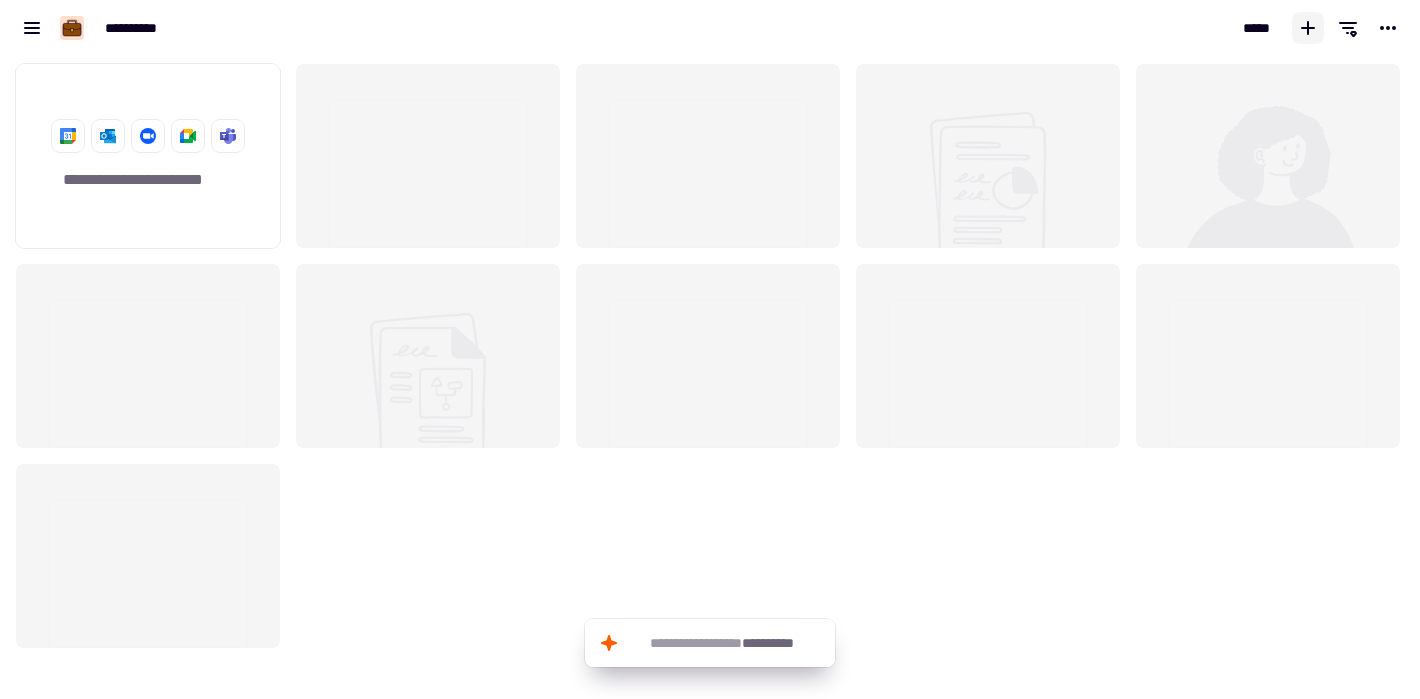click 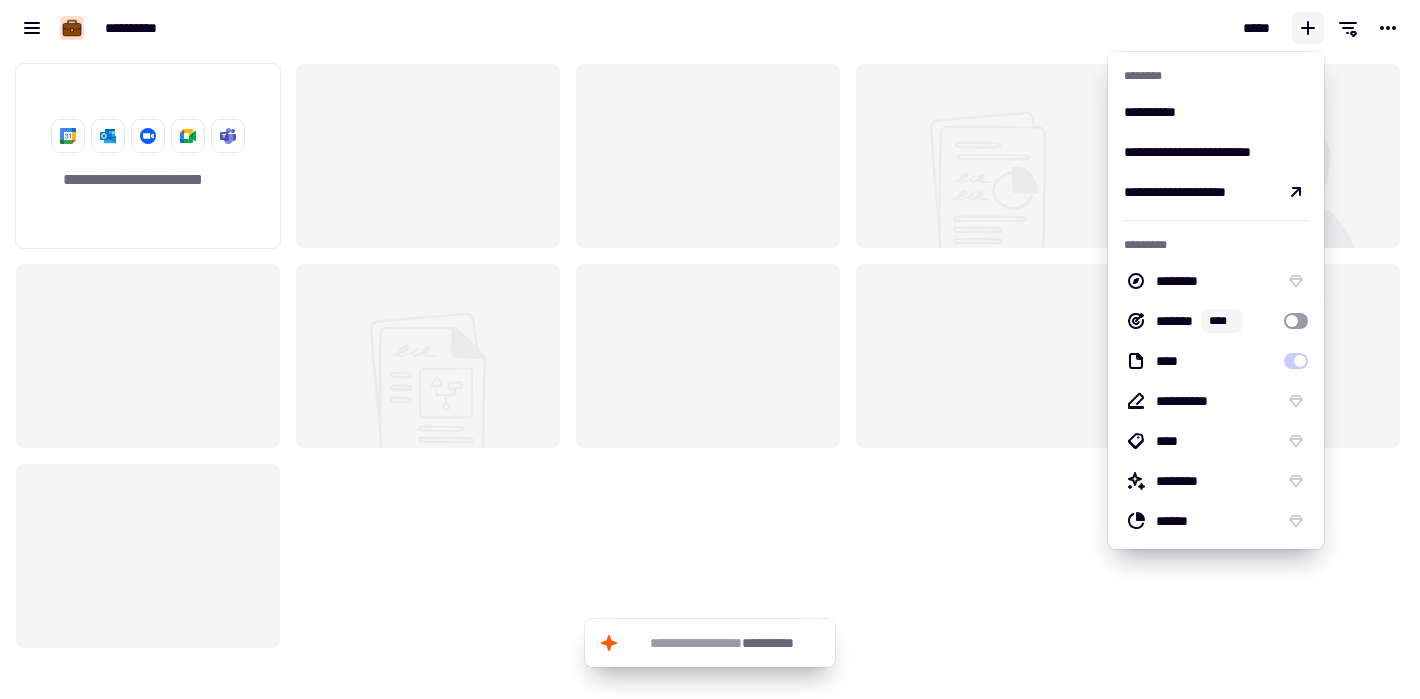 click 